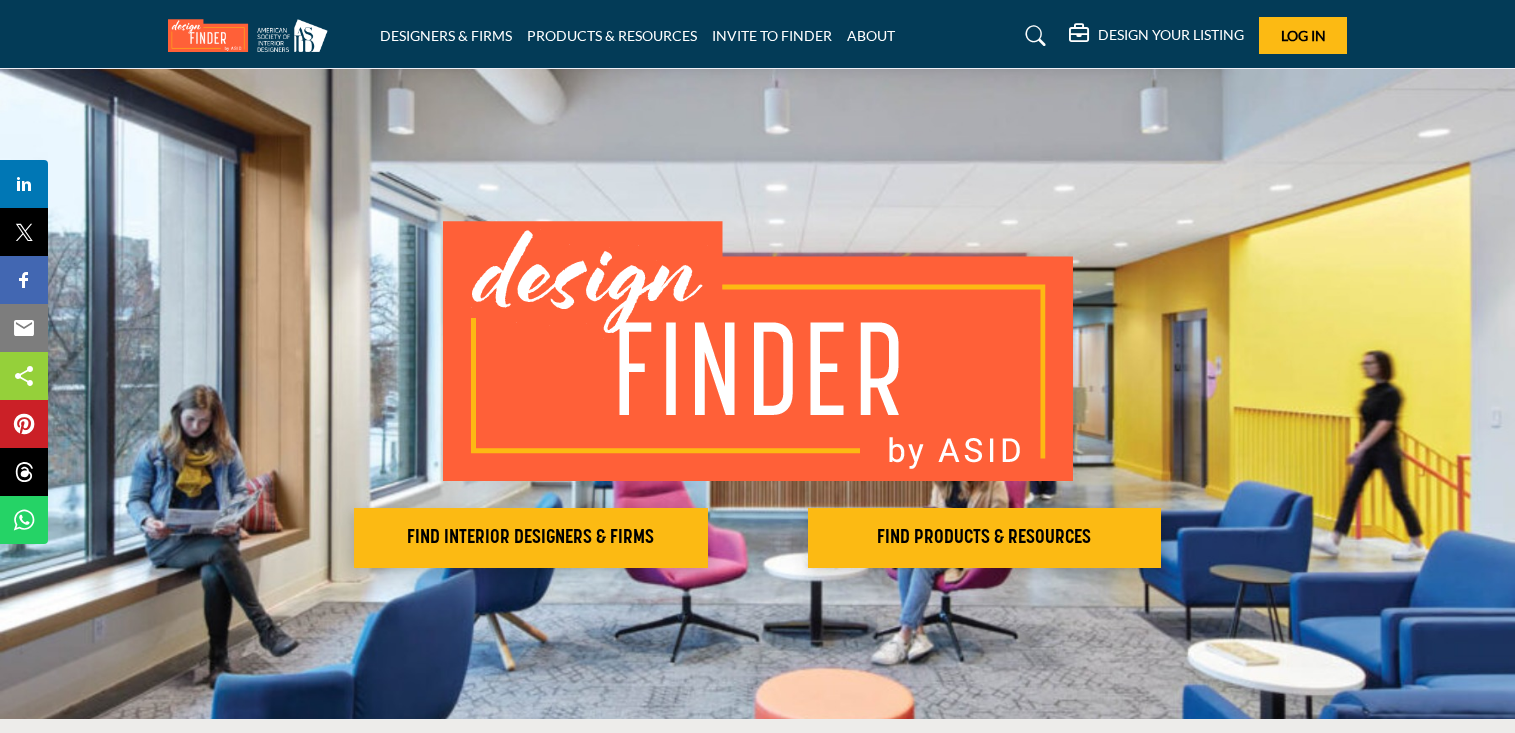 scroll, scrollTop: 0, scrollLeft: 0, axis: both 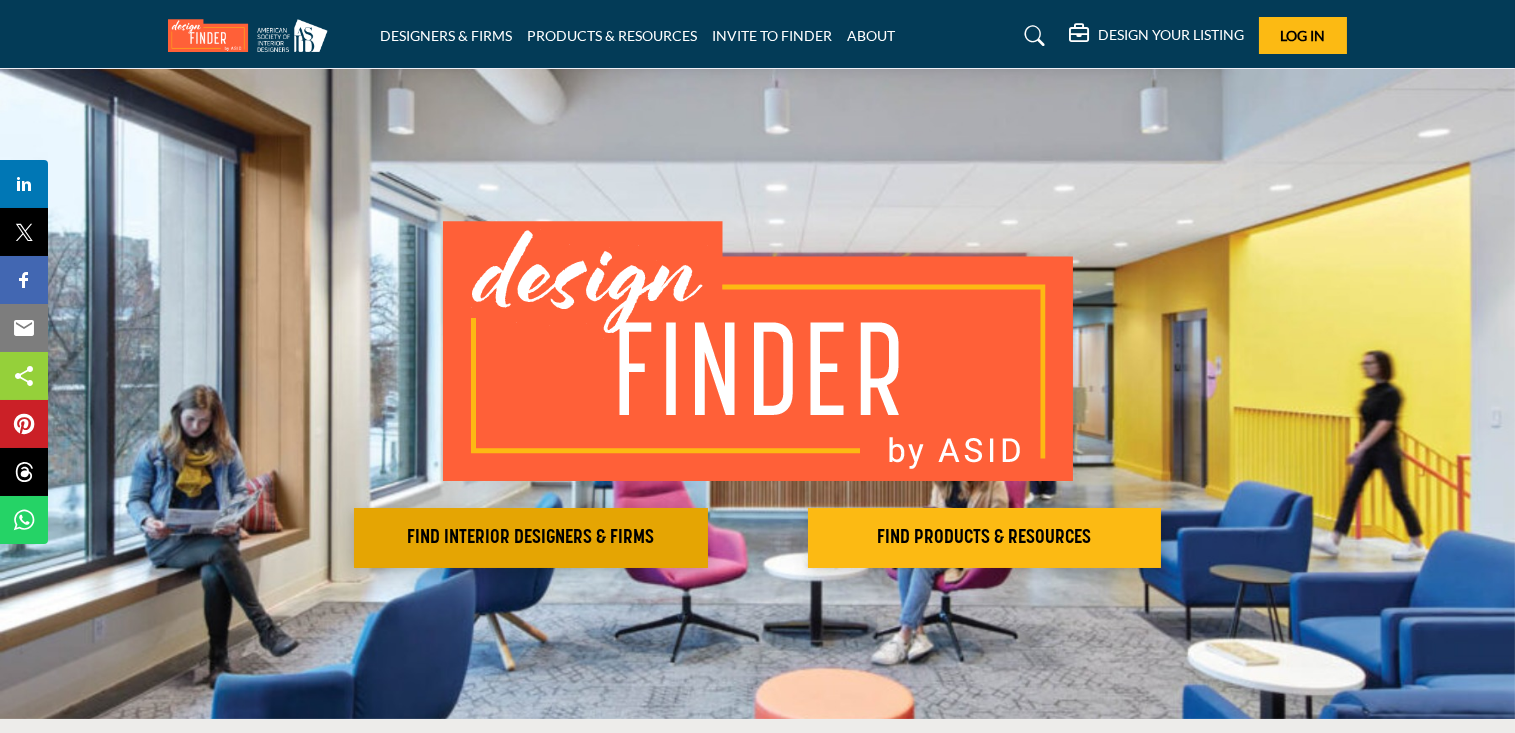 click on "FIND INTERIOR DESIGNERS & FIRMS" at bounding box center (531, 538) 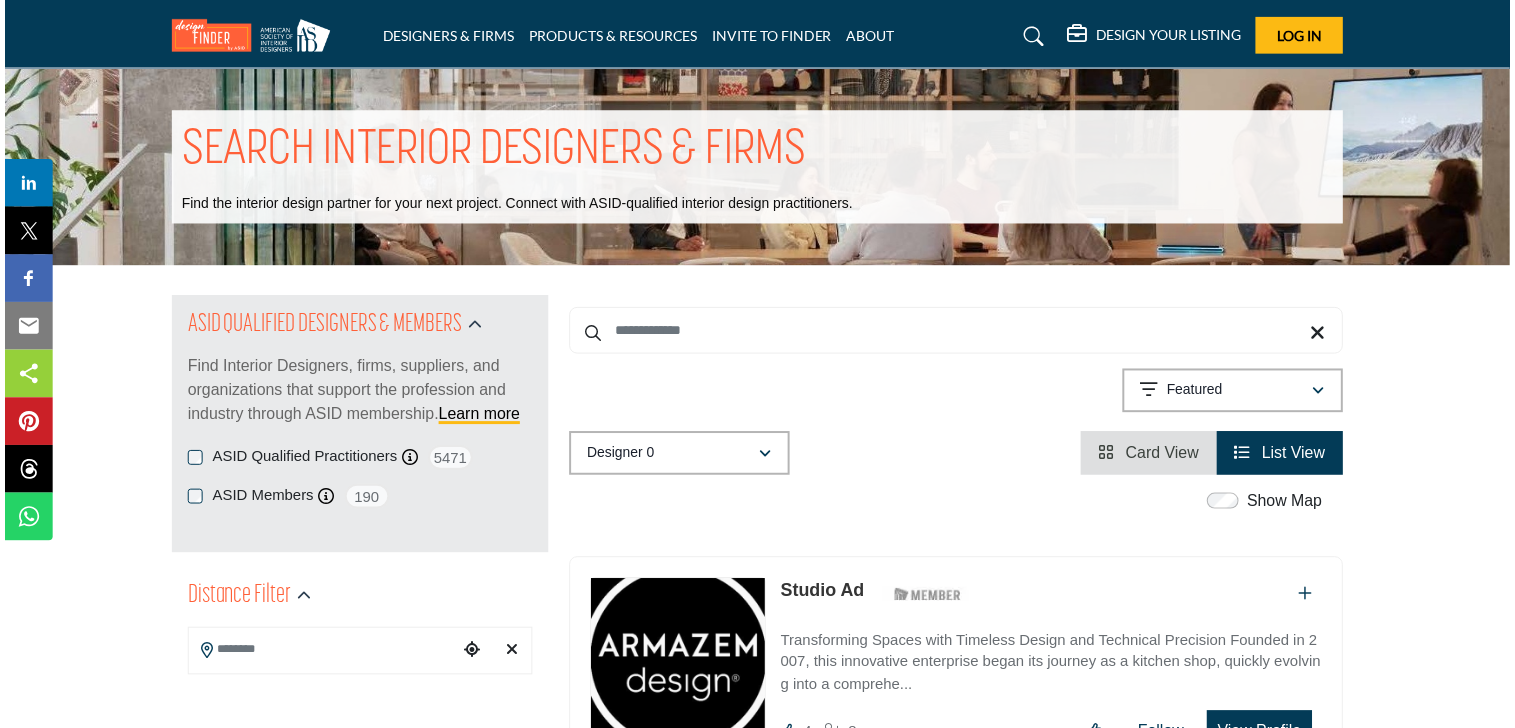 scroll, scrollTop: 0, scrollLeft: 0, axis: both 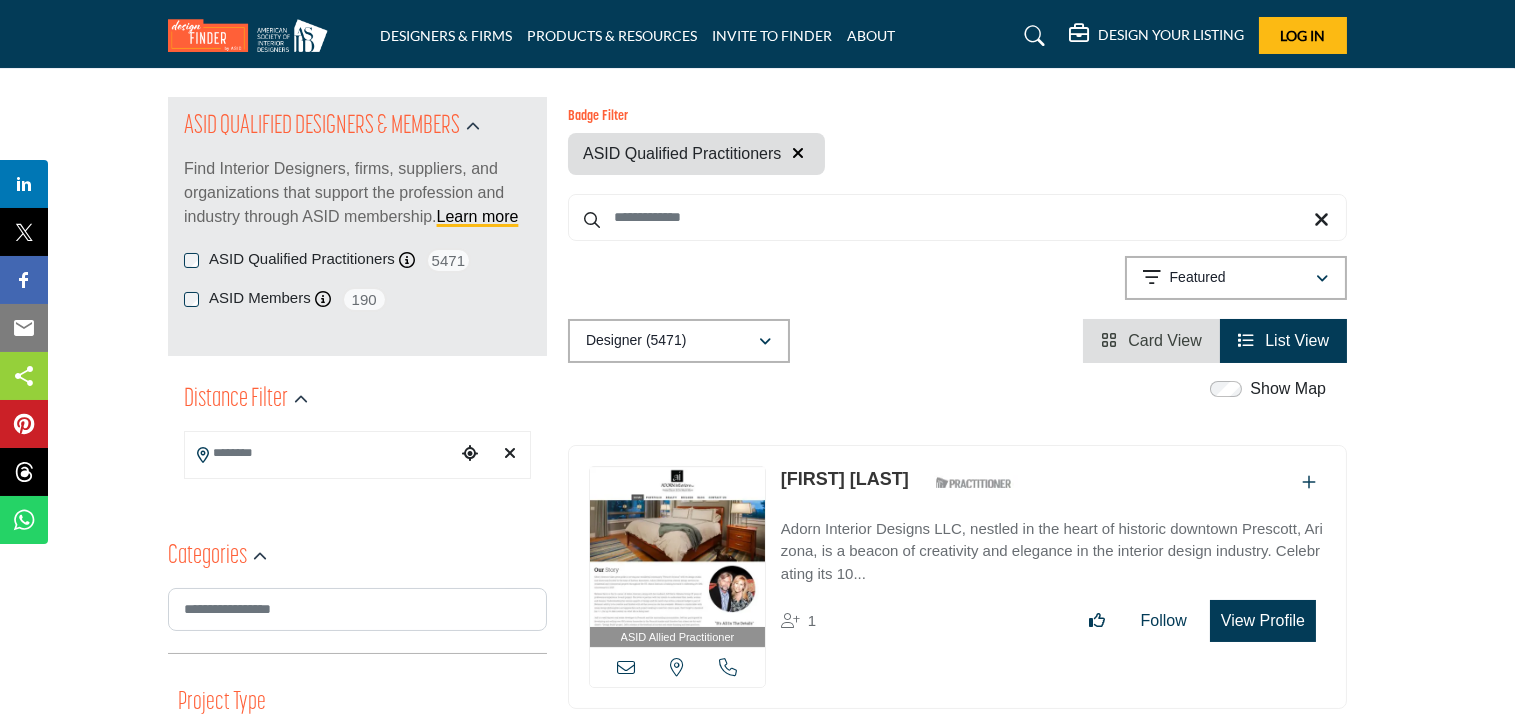 click at bounding box center (320, 453) 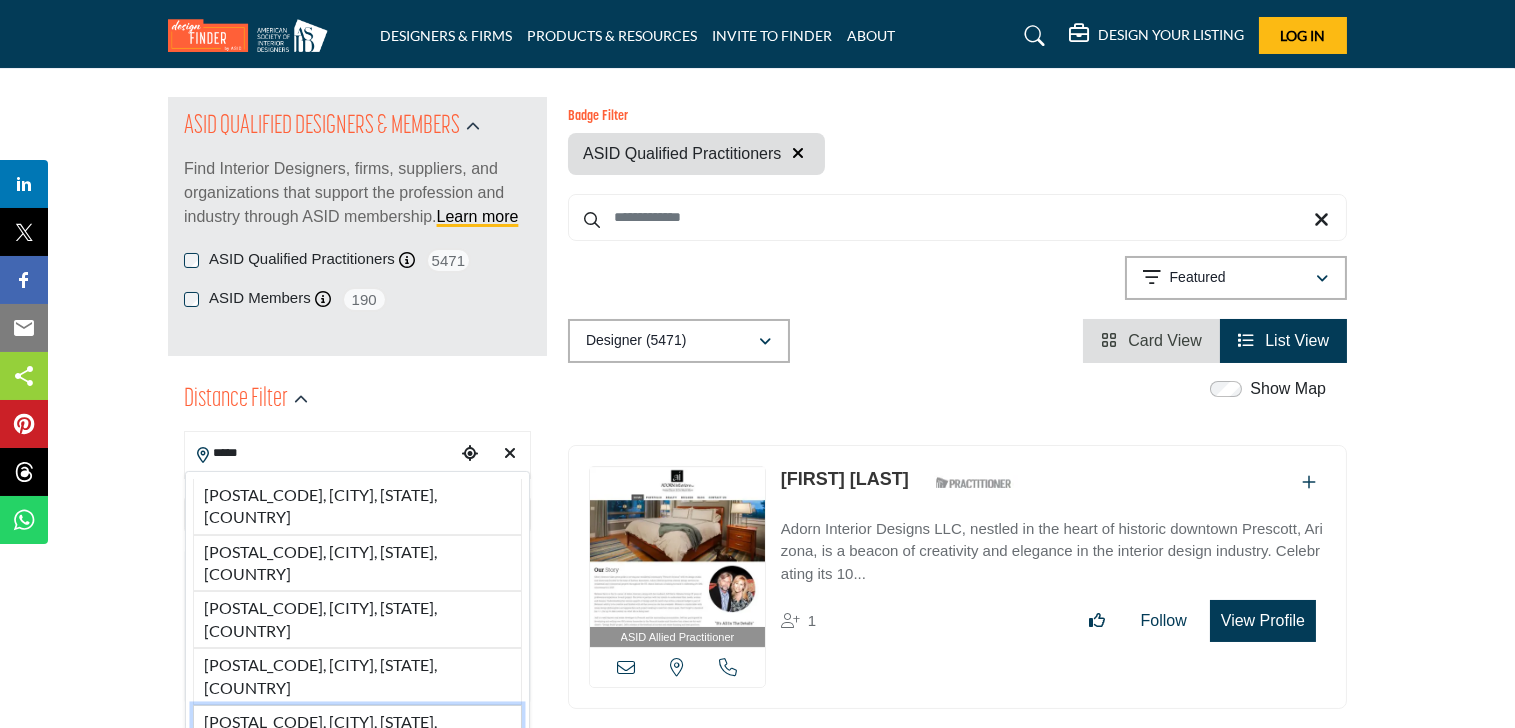 click on "85381, Peoria, AZ, USA" at bounding box center [357, 733] 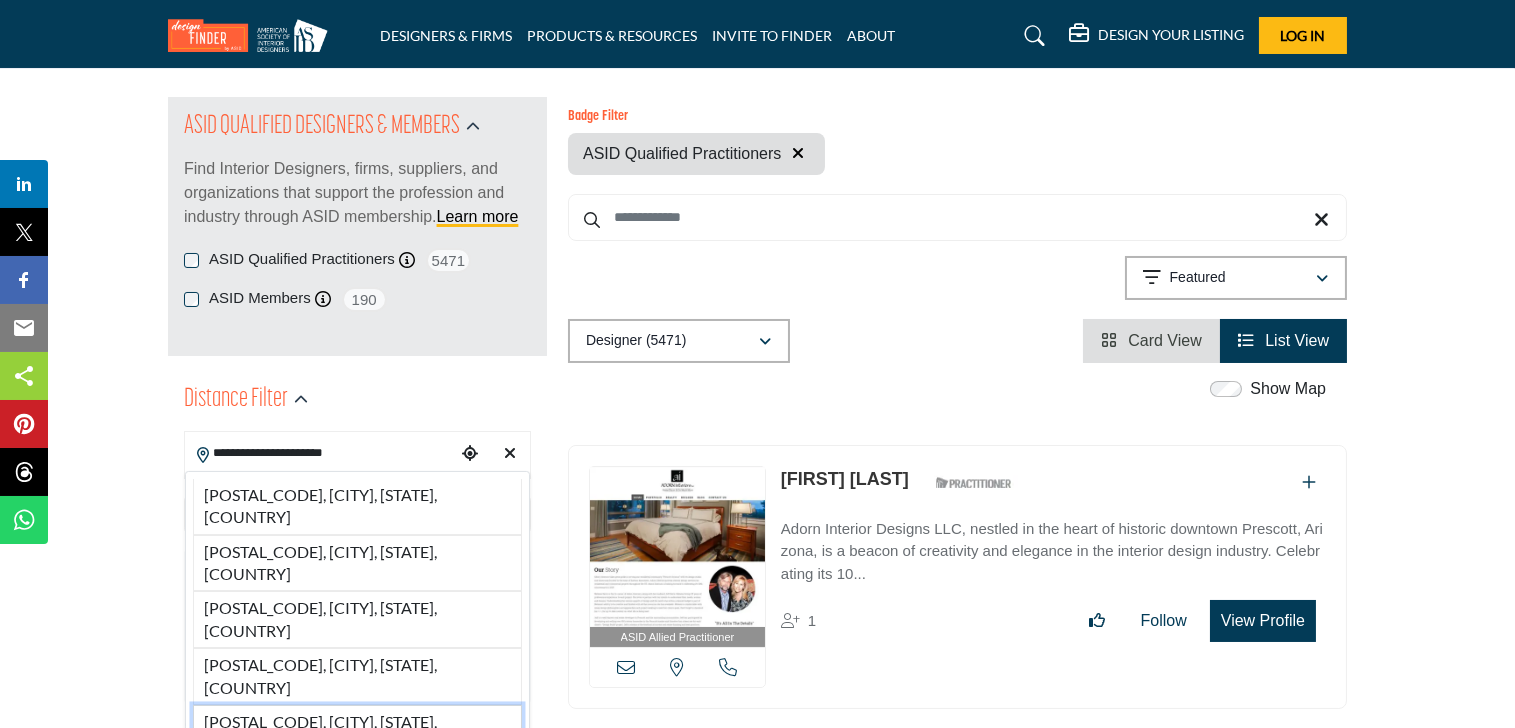 type on "***" 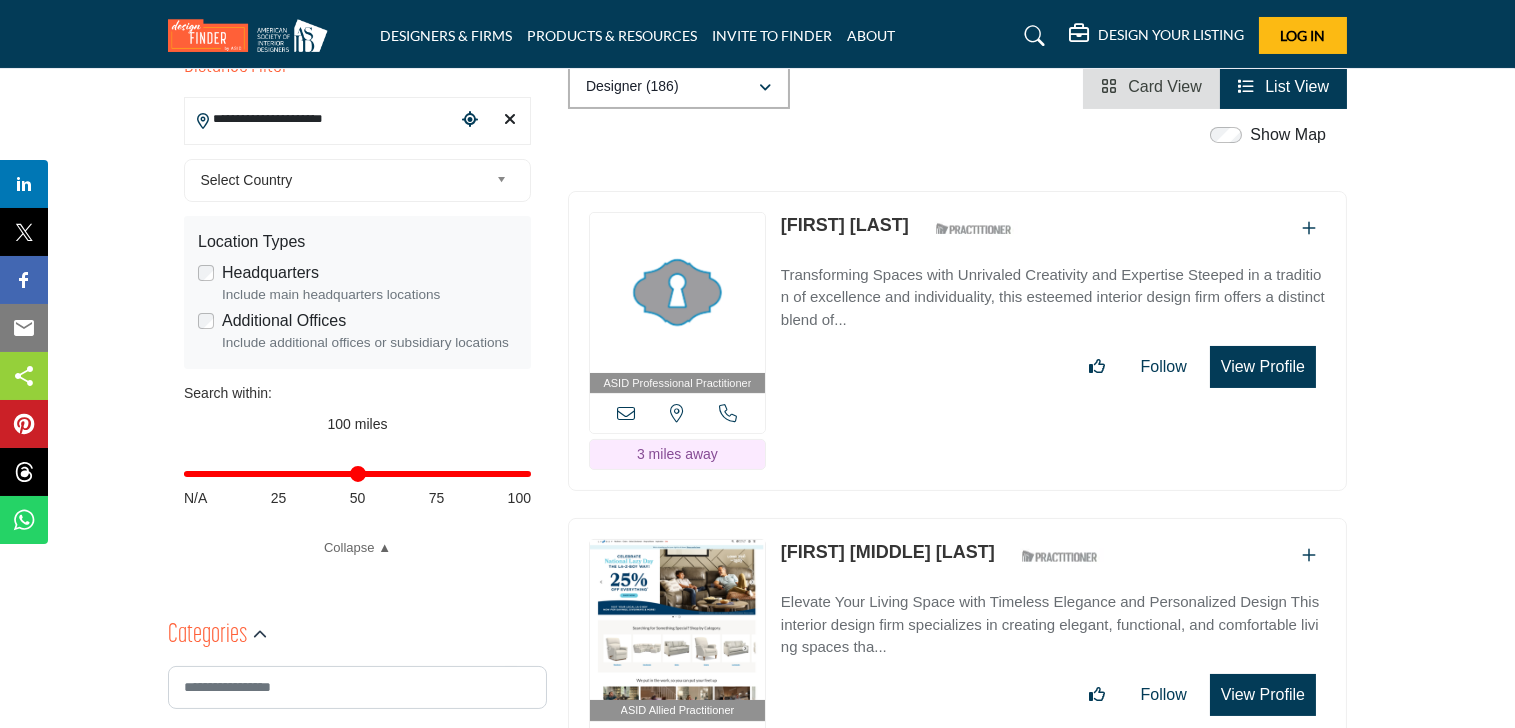scroll, scrollTop: 500, scrollLeft: 0, axis: vertical 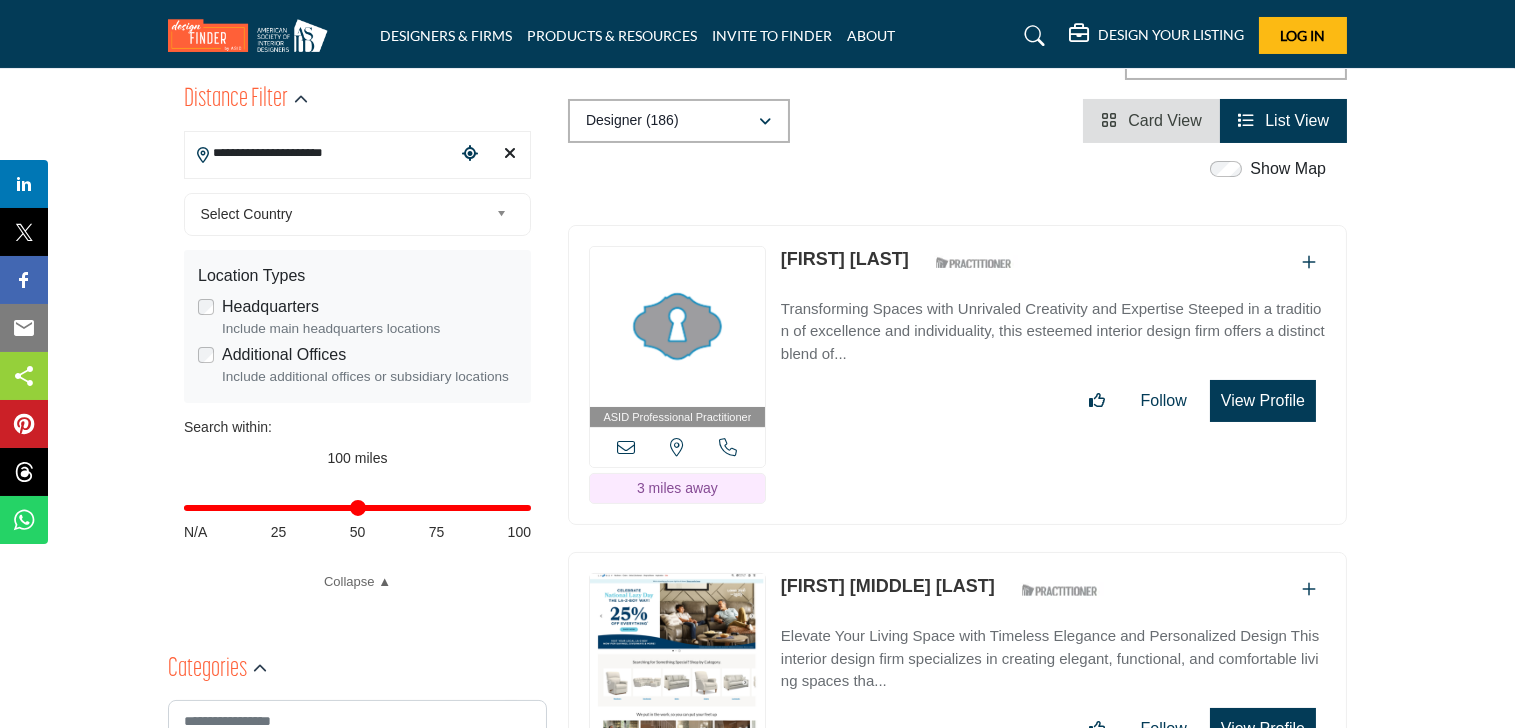 click on "Transforming Spaces with Unrivaled Creativity and Expertise
Steeped in a tradition of excellence and individuality, this esteemed interior design firm offers a distinct blend of..." at bounding box center (1053, 332) 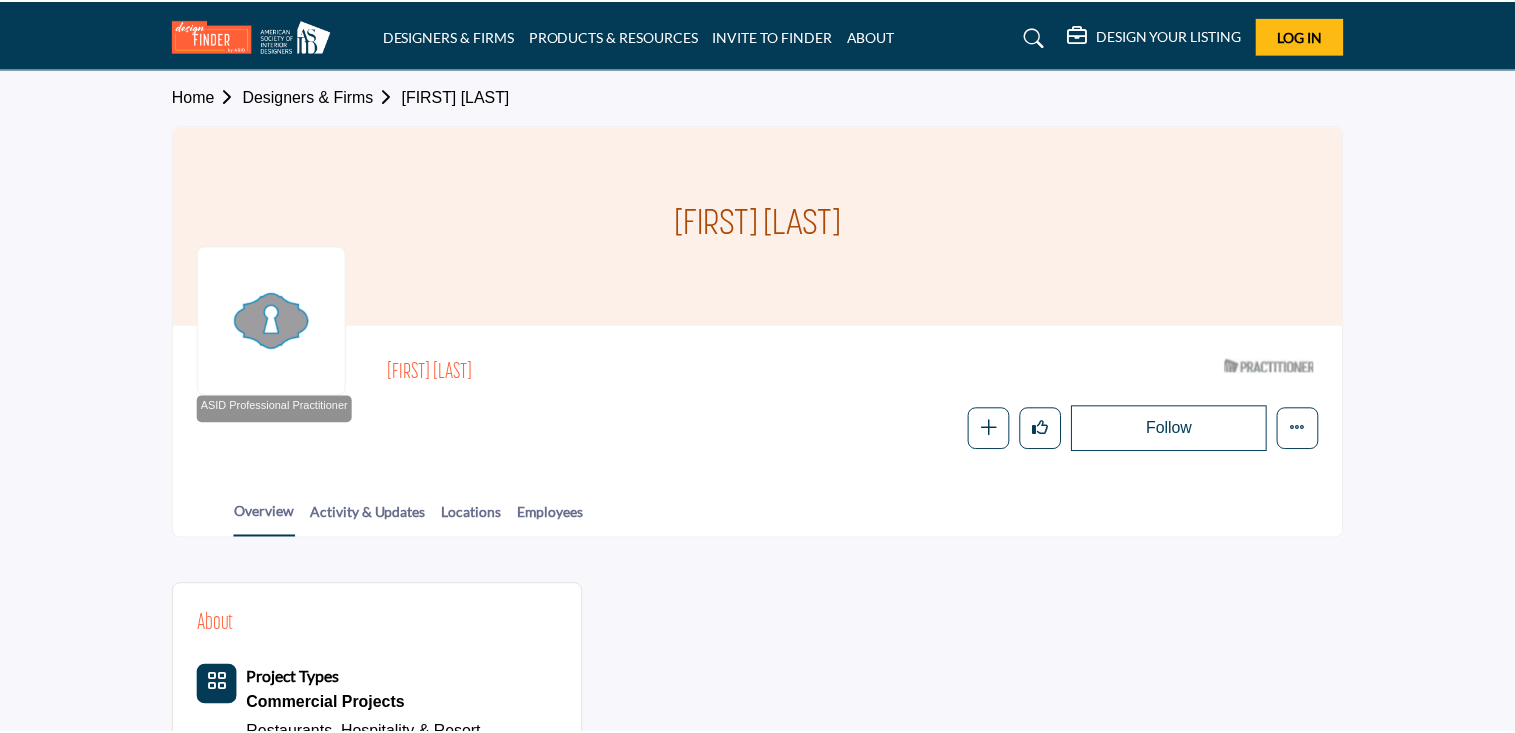 scroll, scrollTop: 0, scrollLeft: 0, axis: both 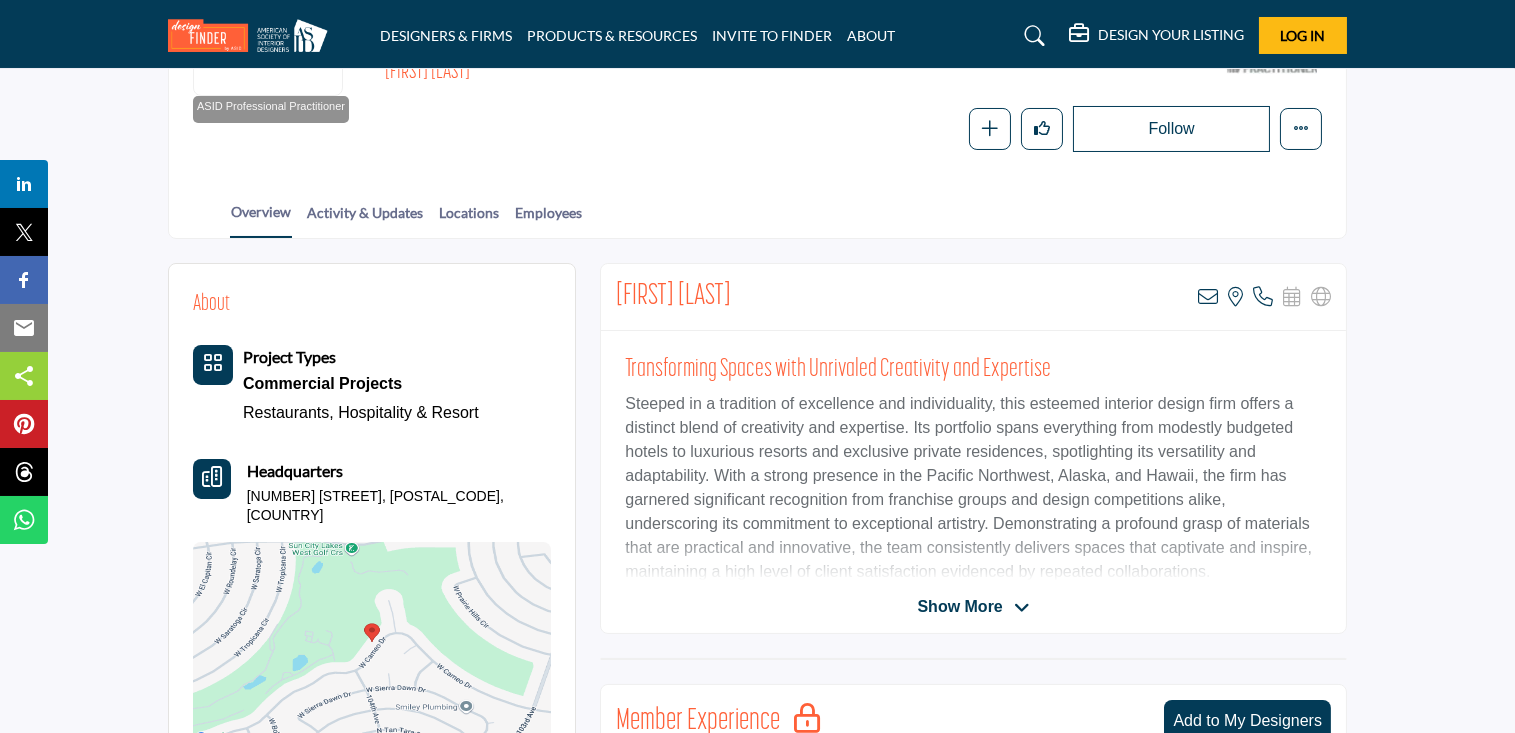 click on "Show More" at bounding box center (959, 607) 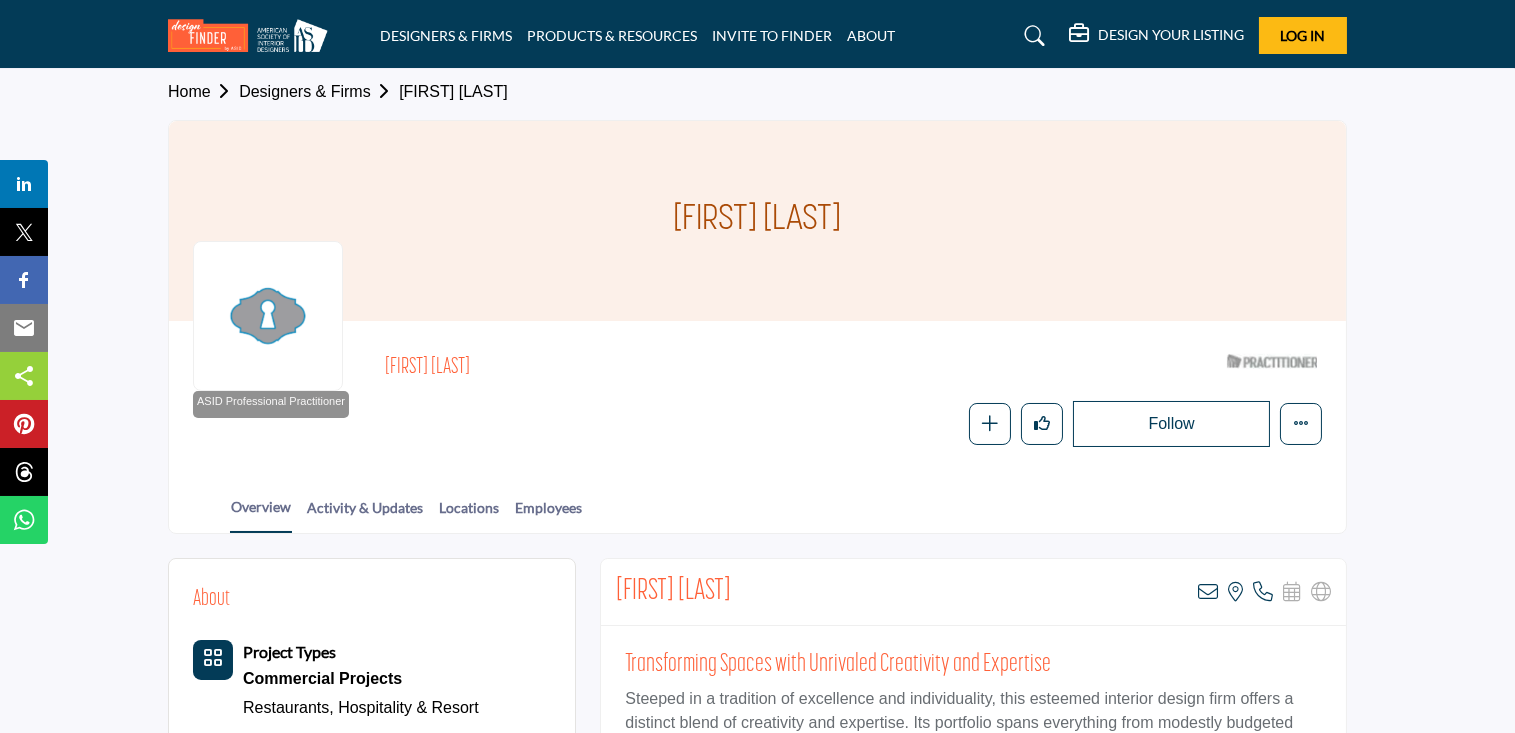 scroll, scrollTop: 0, scrollLeft: 0, axis: both 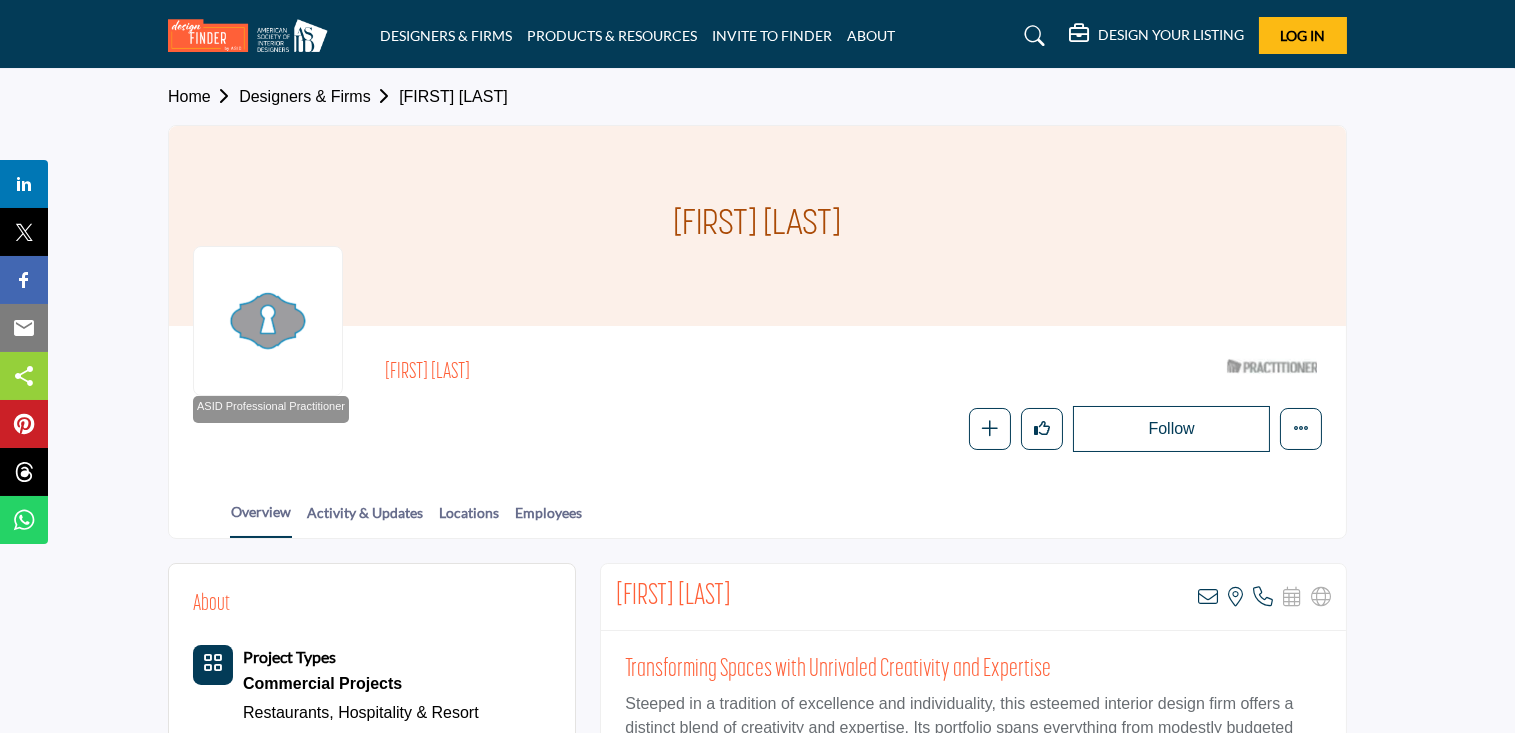 click on "Designers & Firms" at bounding box center [319, 96] 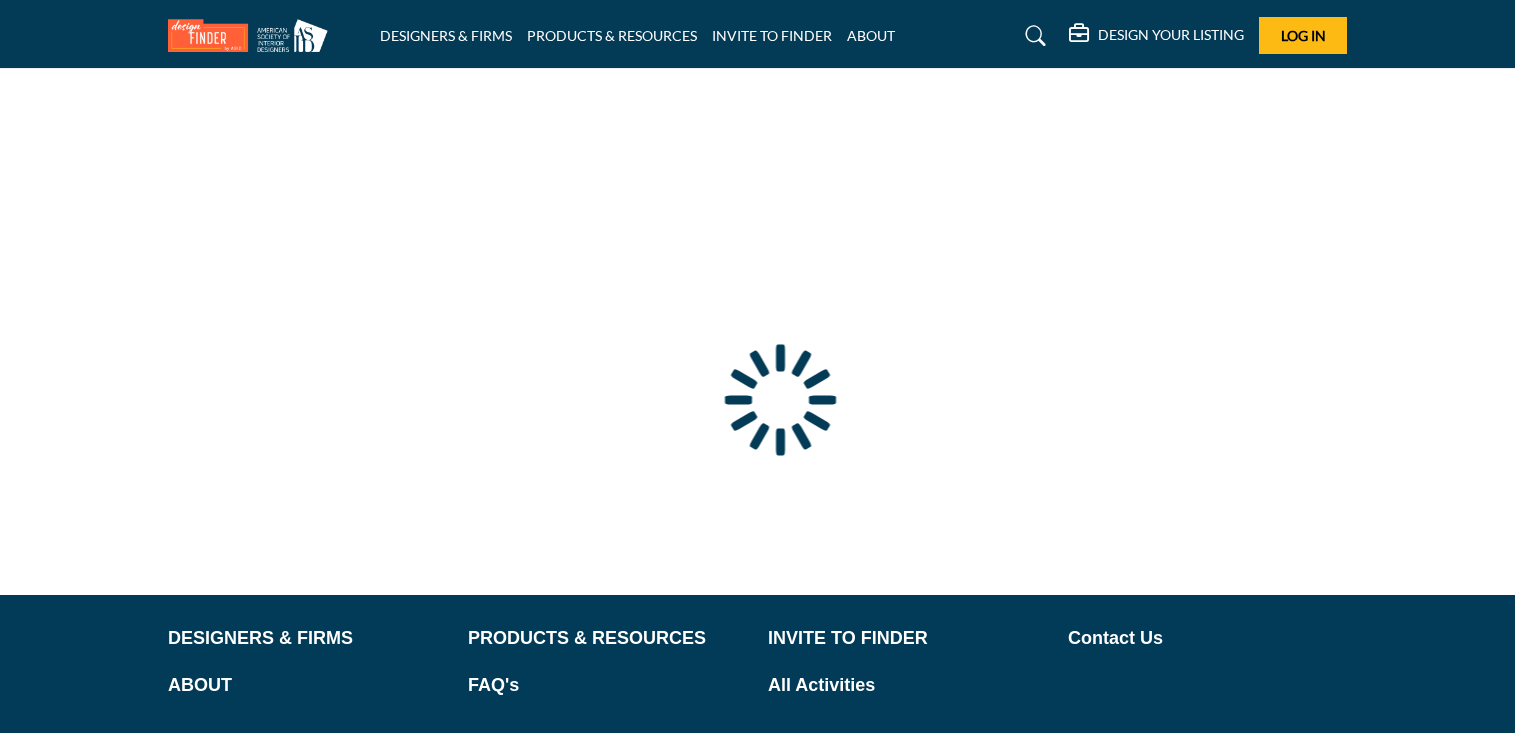 scroll, scrollTop: 0, scrollLeft: 0, axis: both 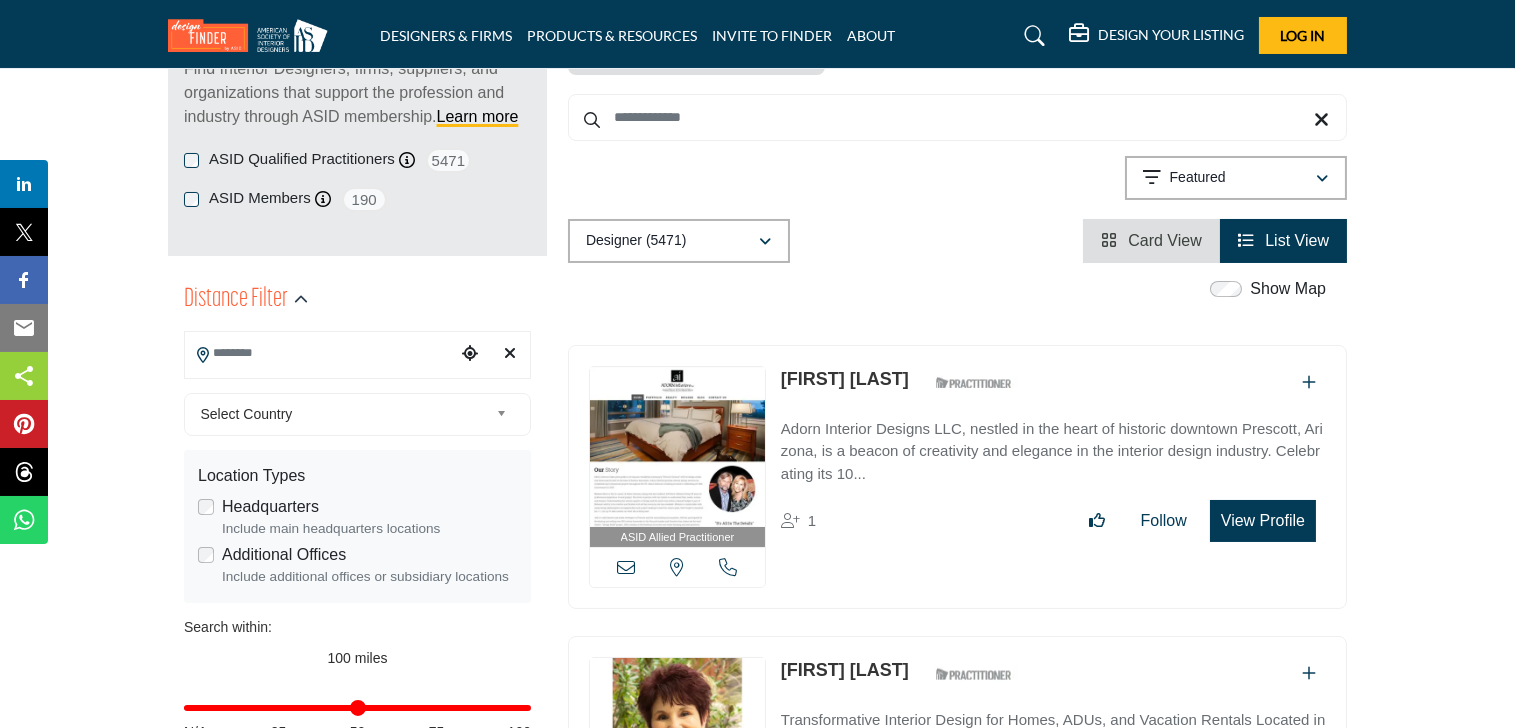 click at bounding box center (320, 353) 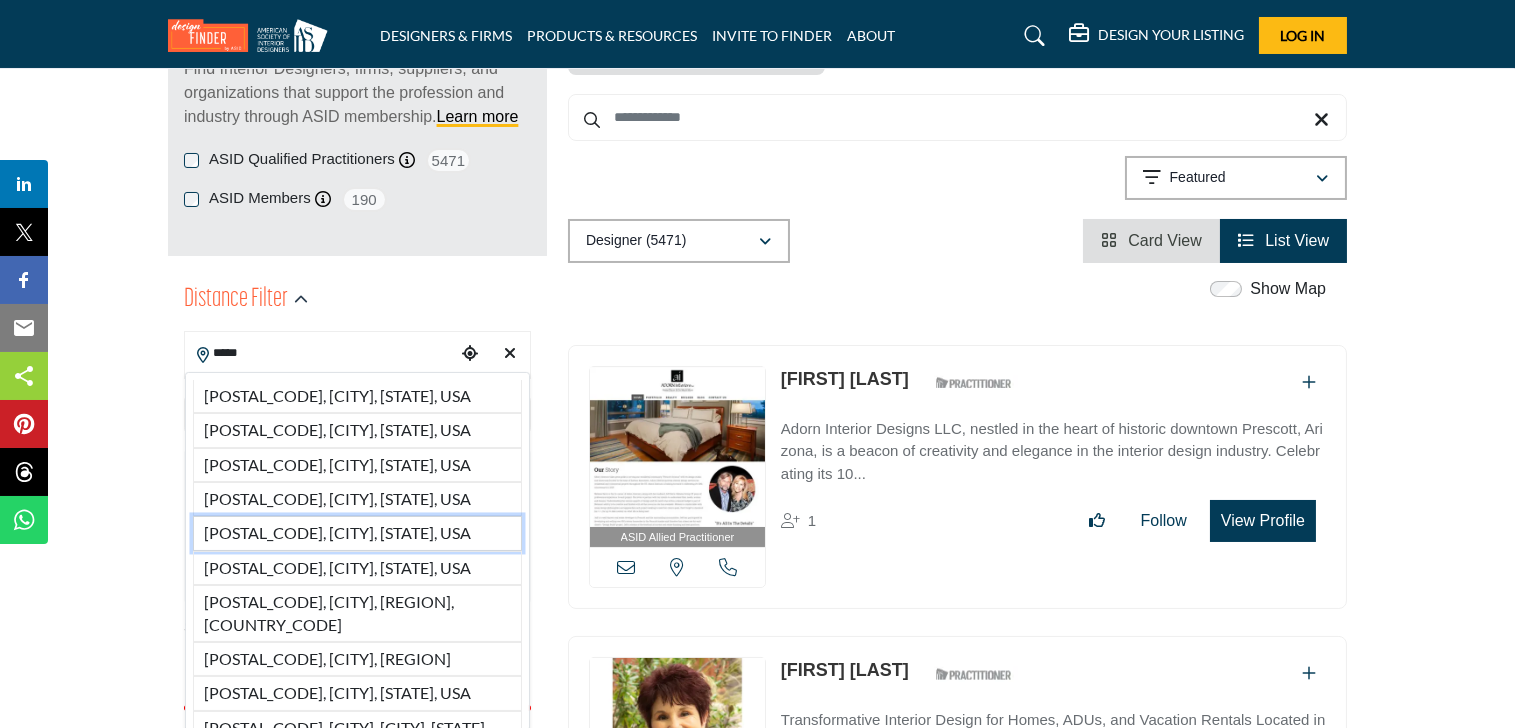 click on "85381, Peoria, AZ, USA" at bounding box center [357, 533] 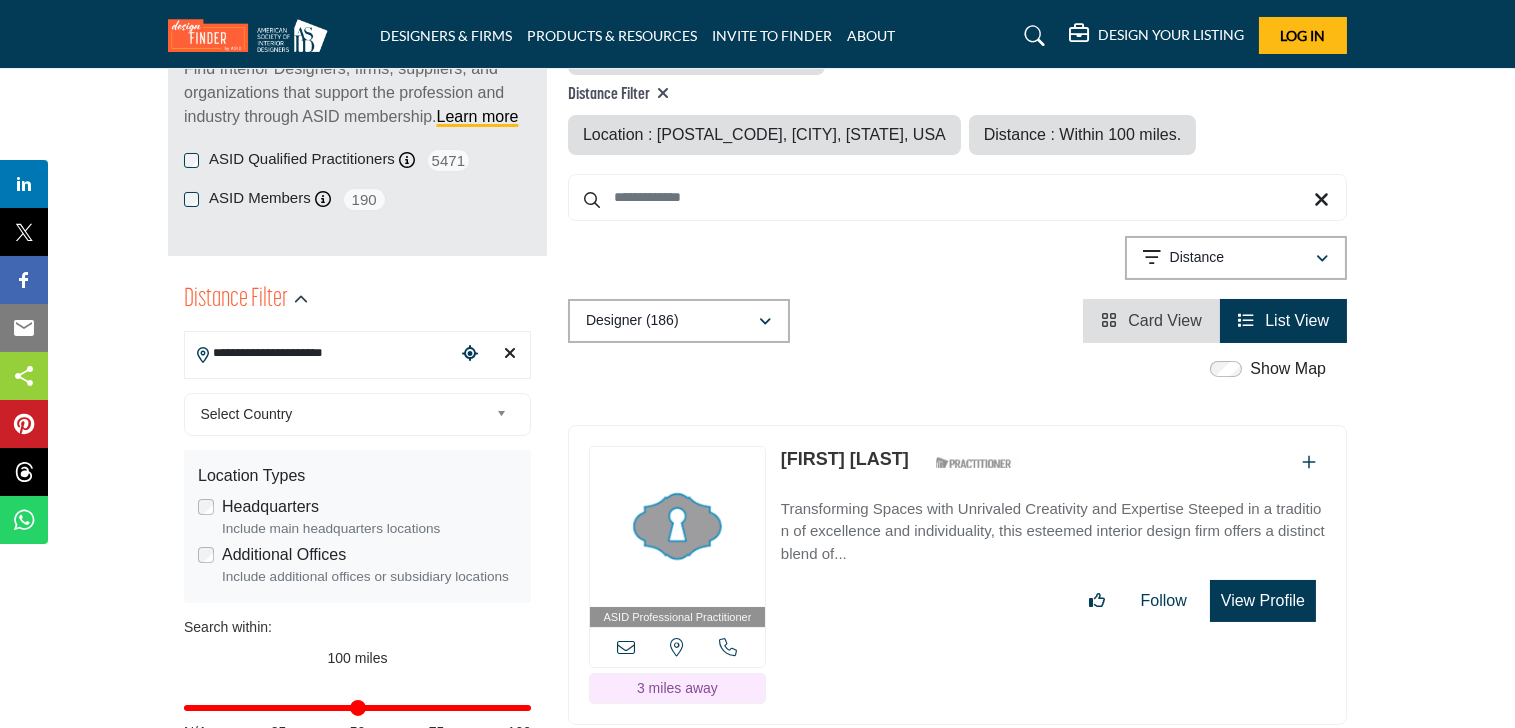 click on "Distance : Within 100 miles." at bounding box center (1082, 135) 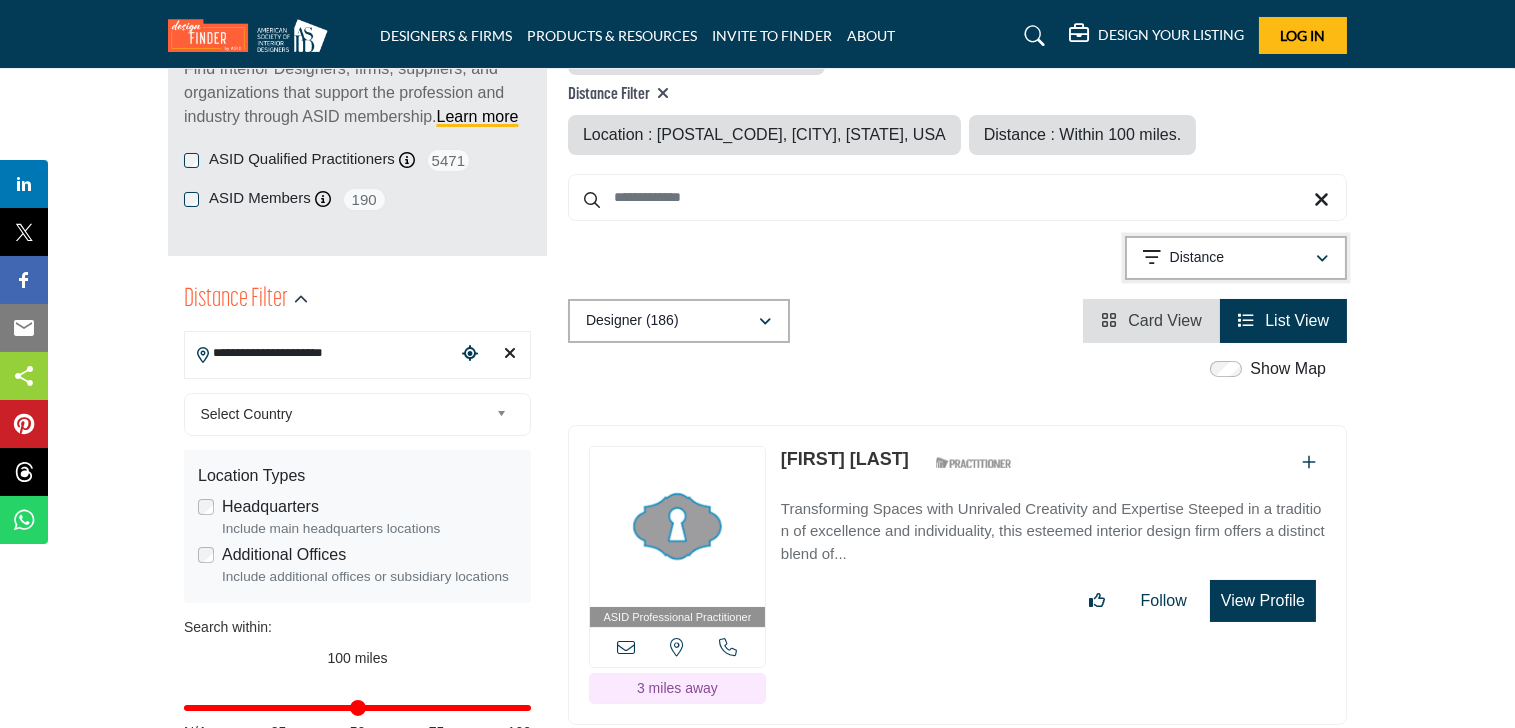 click on "Distance" at bounding box center (1229, 258) 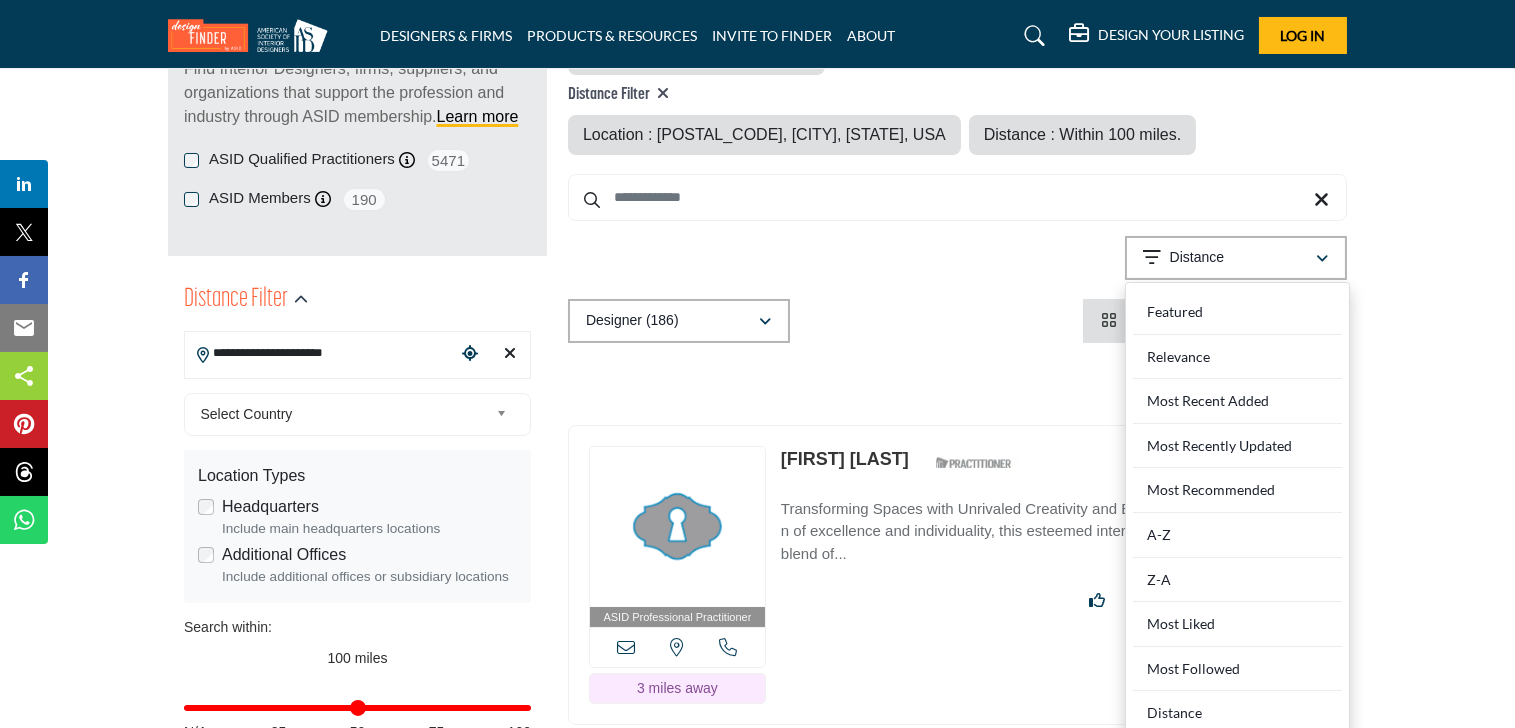 click on "**********" at bounding box center [957, 261] 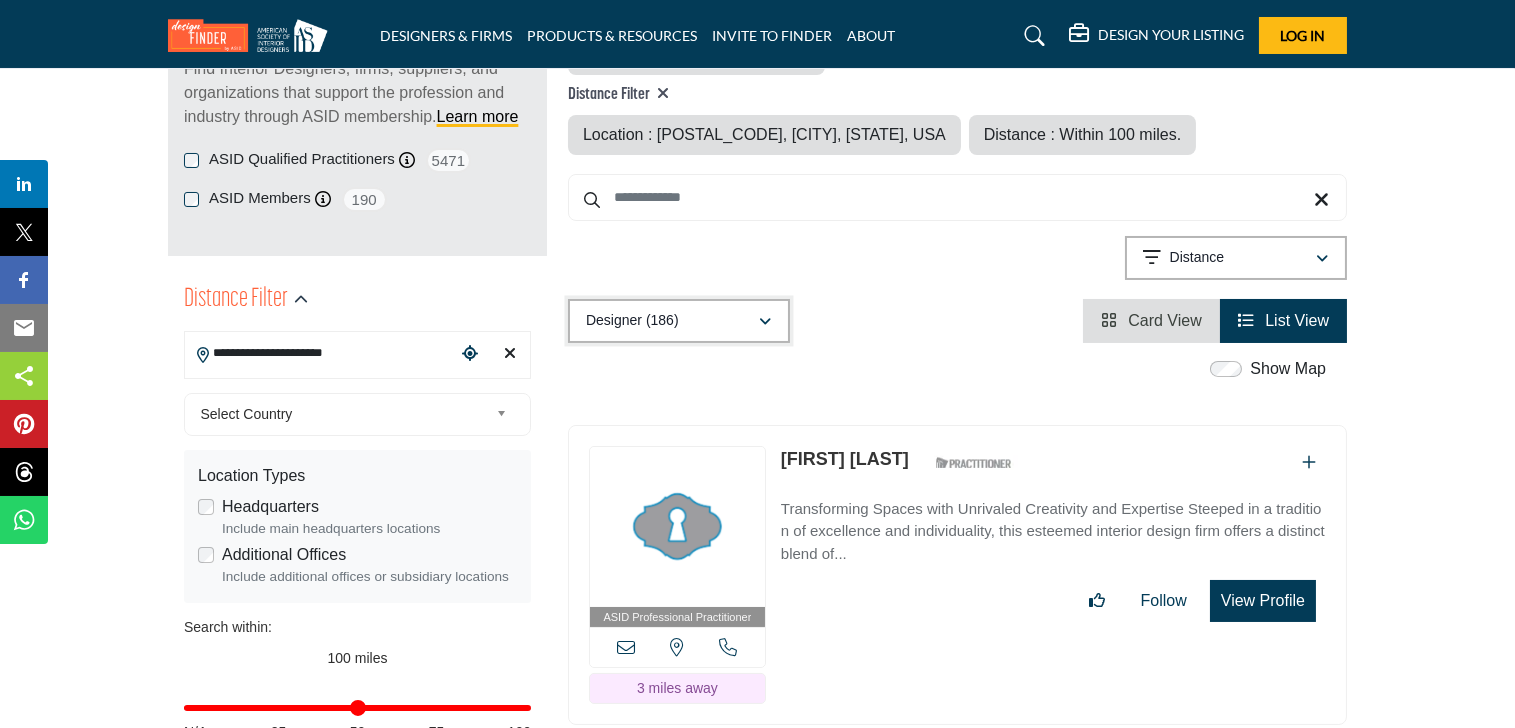 click on "Designer (186)" at bounding box center (672, 321) 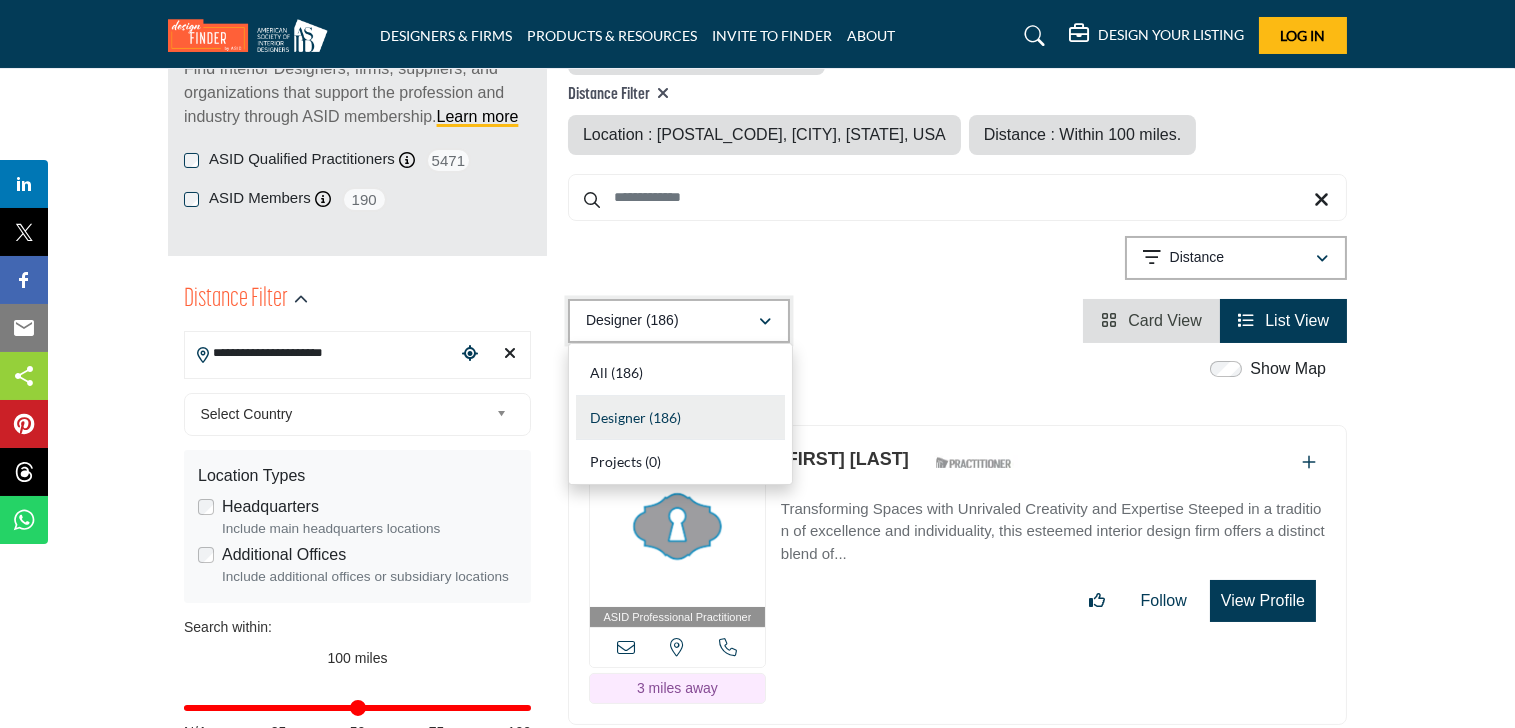 click on "Designer (186)" at bounding box center [672, 321] 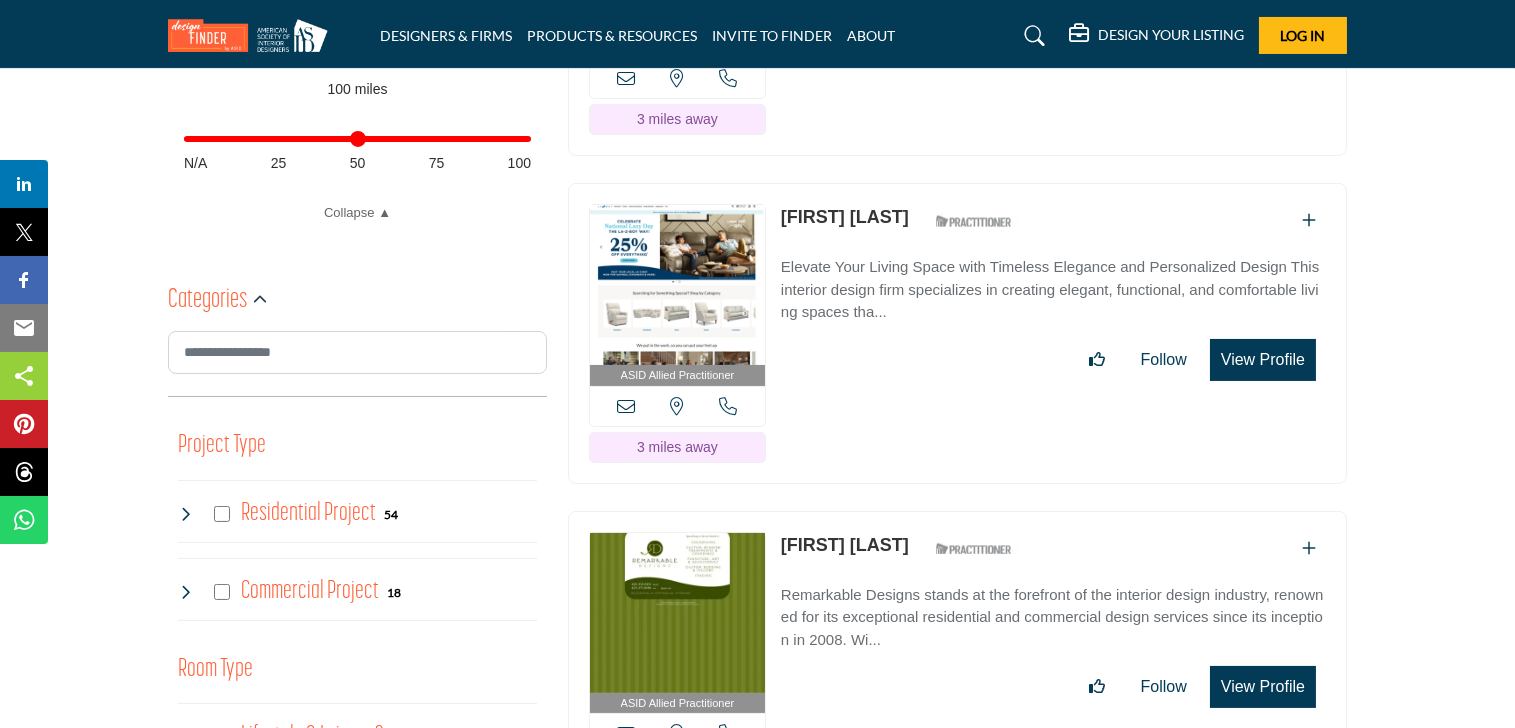 scroll, scrollTop: 1000, scrollLeft: 0, axis: vertical 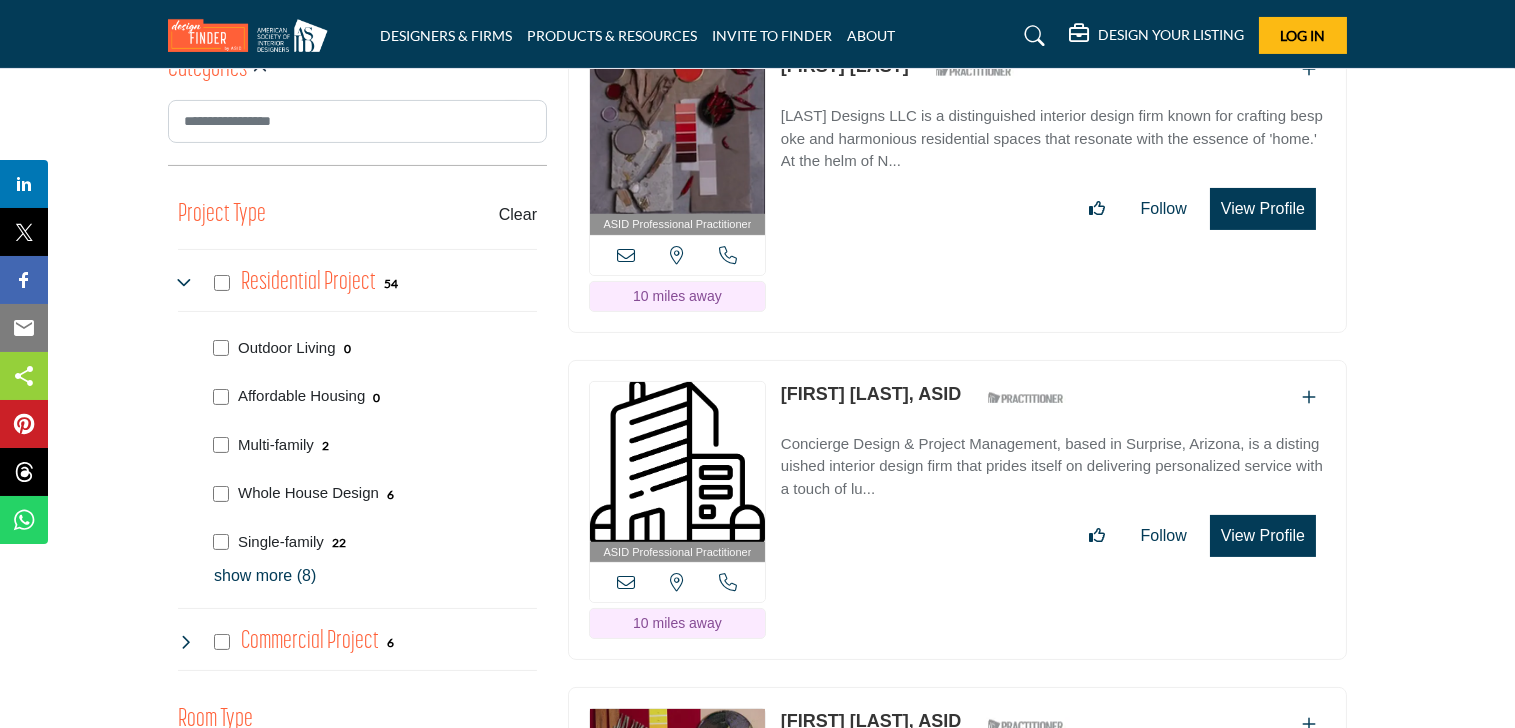click on "show more (8)" at bounding box center (375, 576) 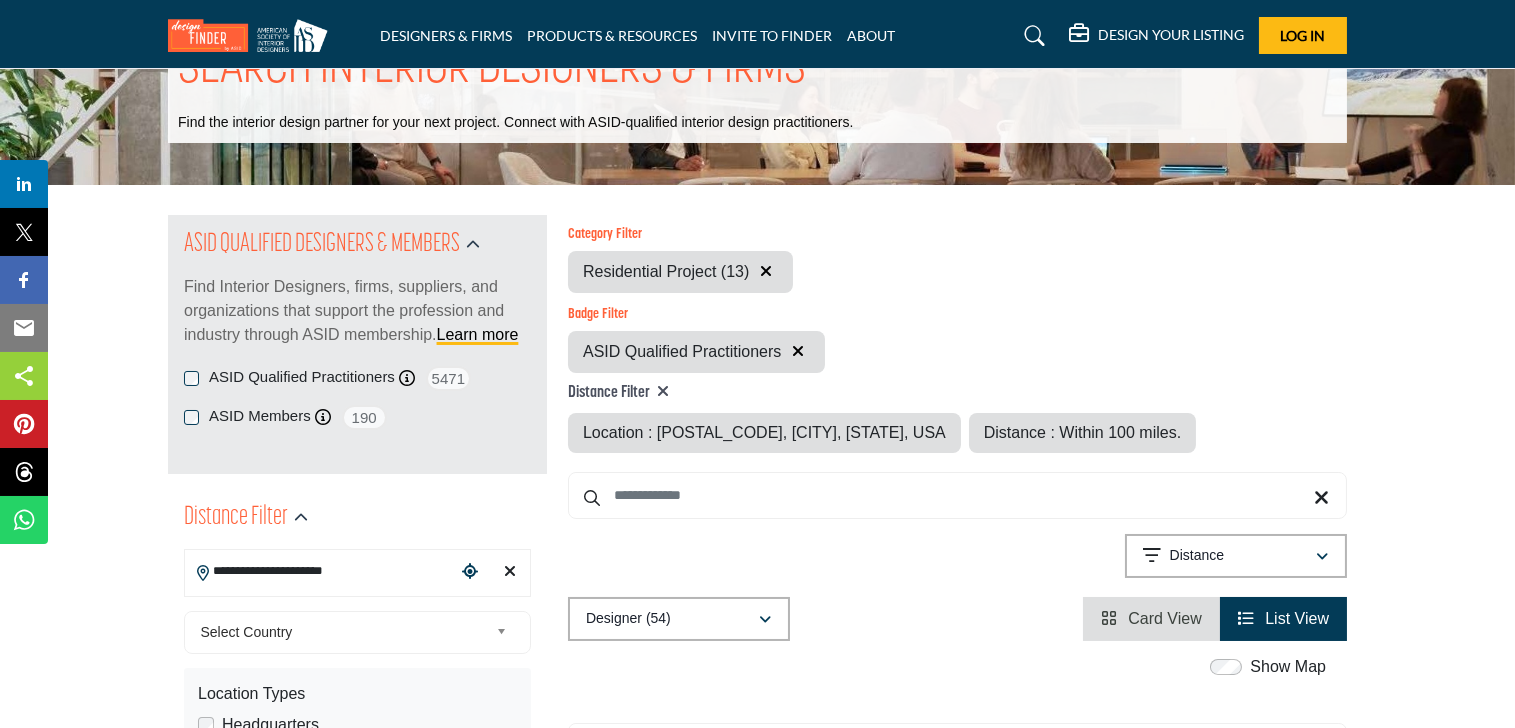 scroll, scrollTop: 200, scrollLeft: 0, axis: vertical 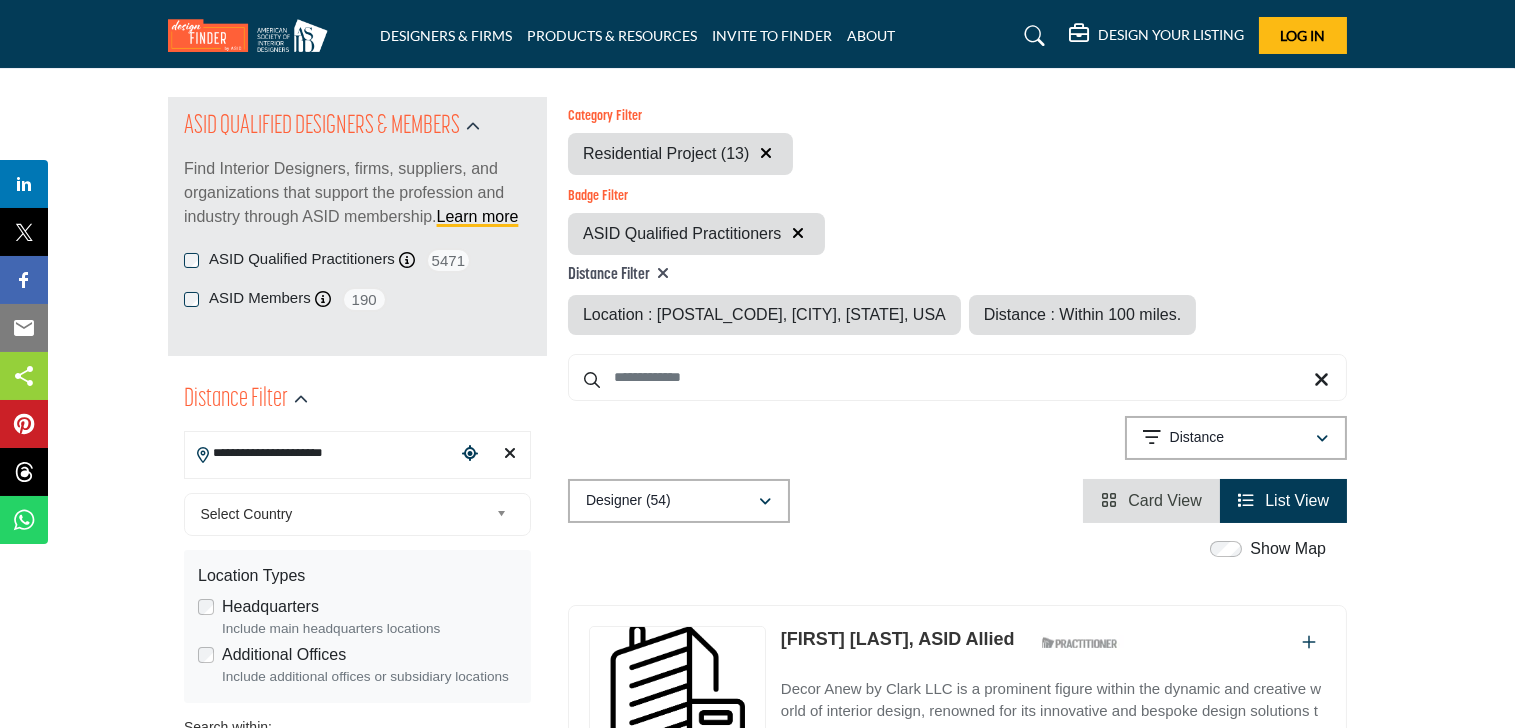 click on "Select Country" at bounding box center (354, 514) 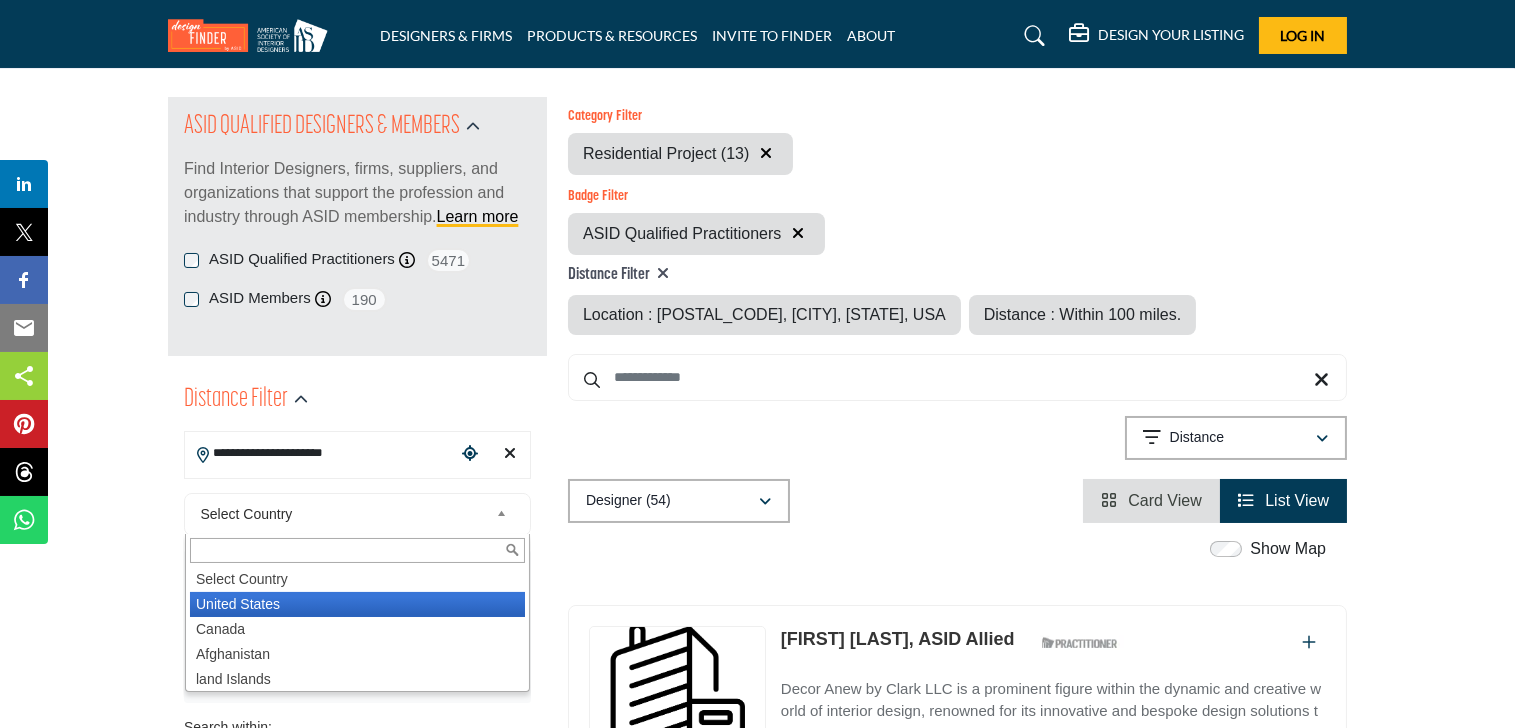 click on "United States" at bounding box center [357, 604] 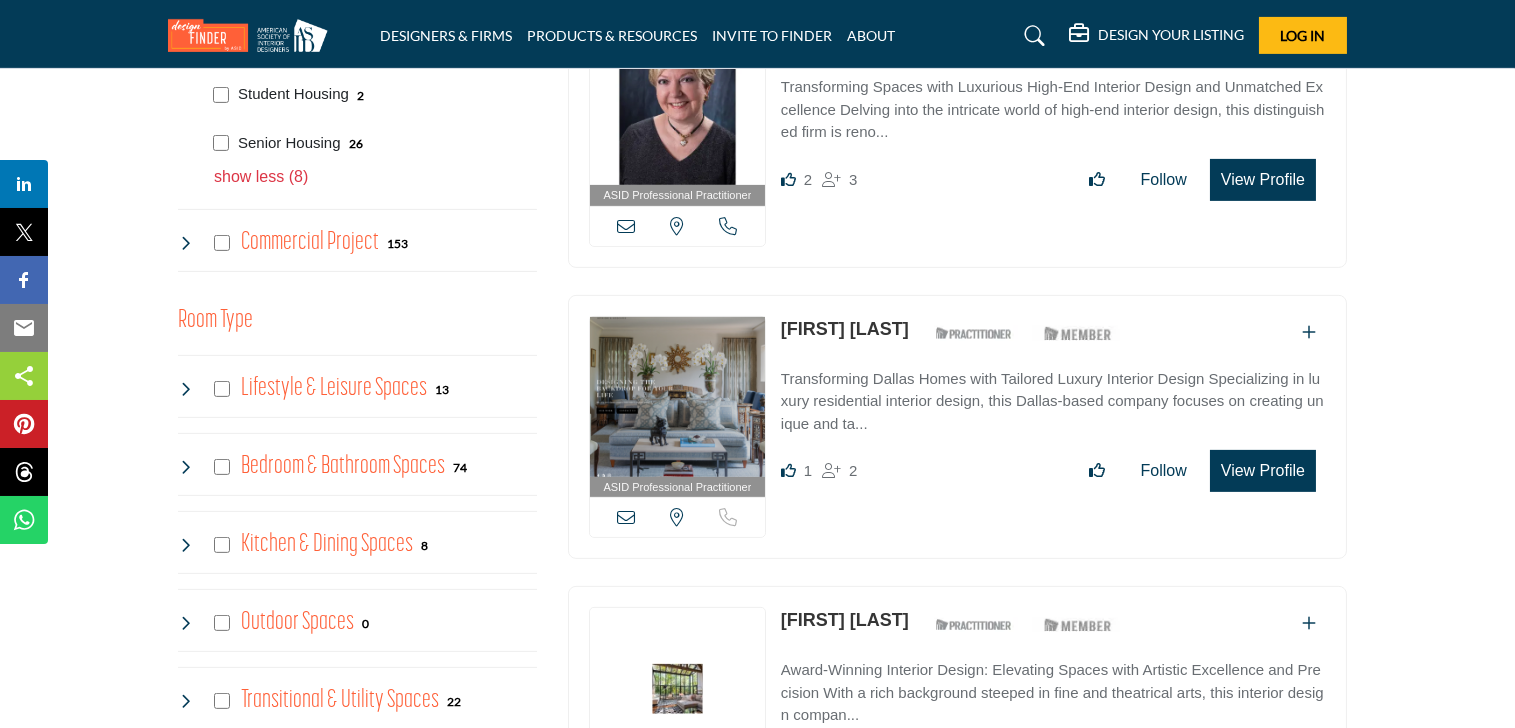 scroll, scrollTop: 2100, scrollLeft: 0, axis: vertical 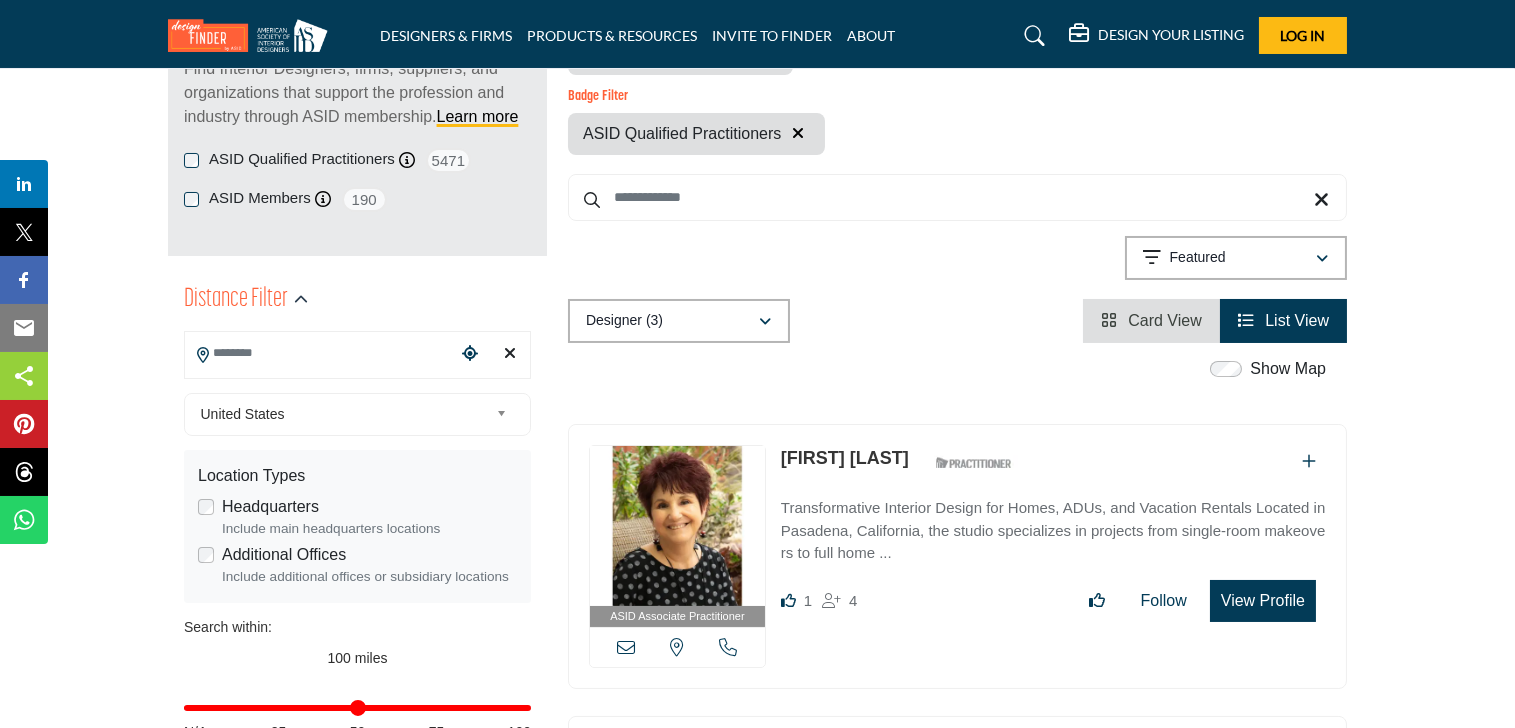 click on "Transformative Interior Design for Homes, ADUs, and Vacation Rentals   Located in Pasadena, California, the studio specializes in projects from single-room makeovers to full home ..." at bounding box center [1053, 531] 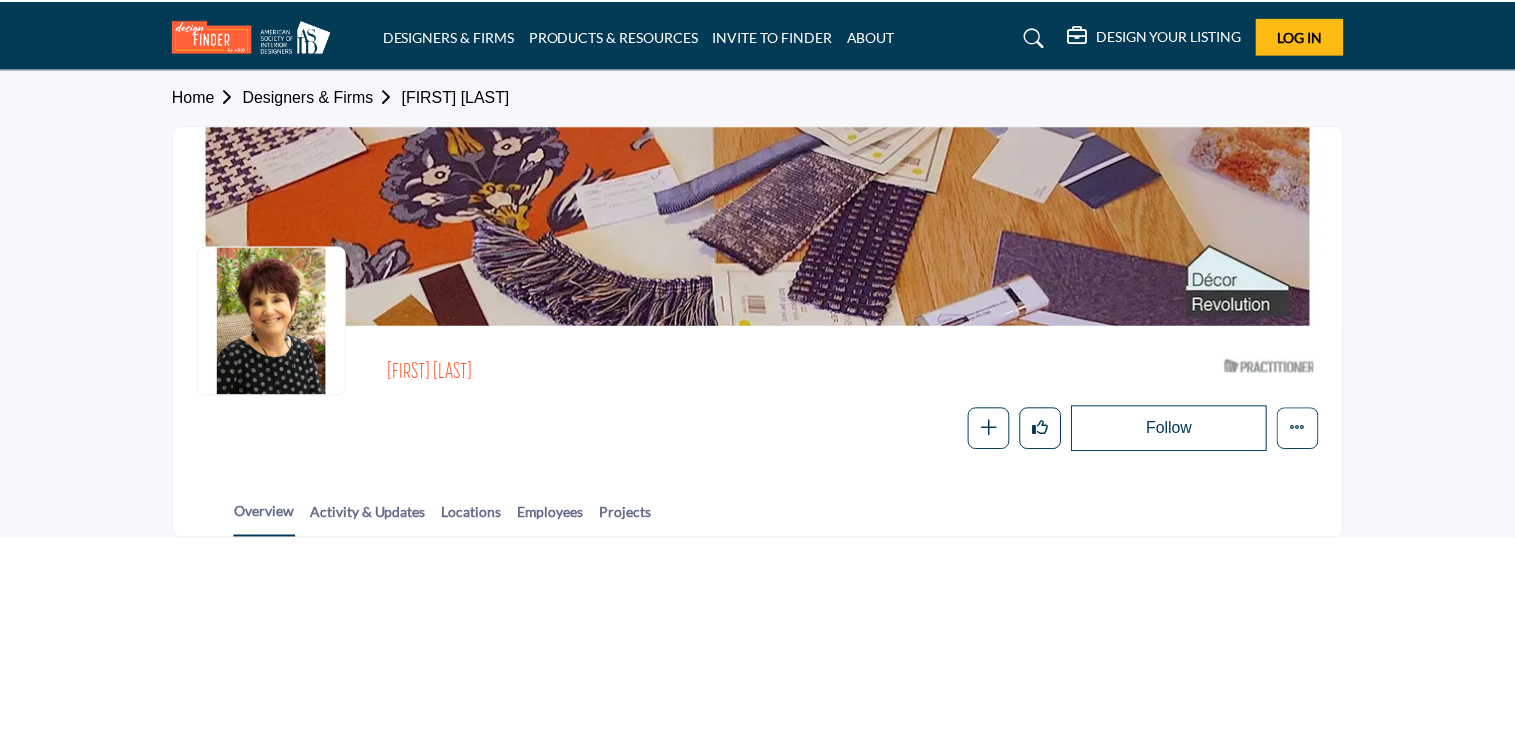 scroll, scrollTop: 0, scrollLeft: 0, axis: both 